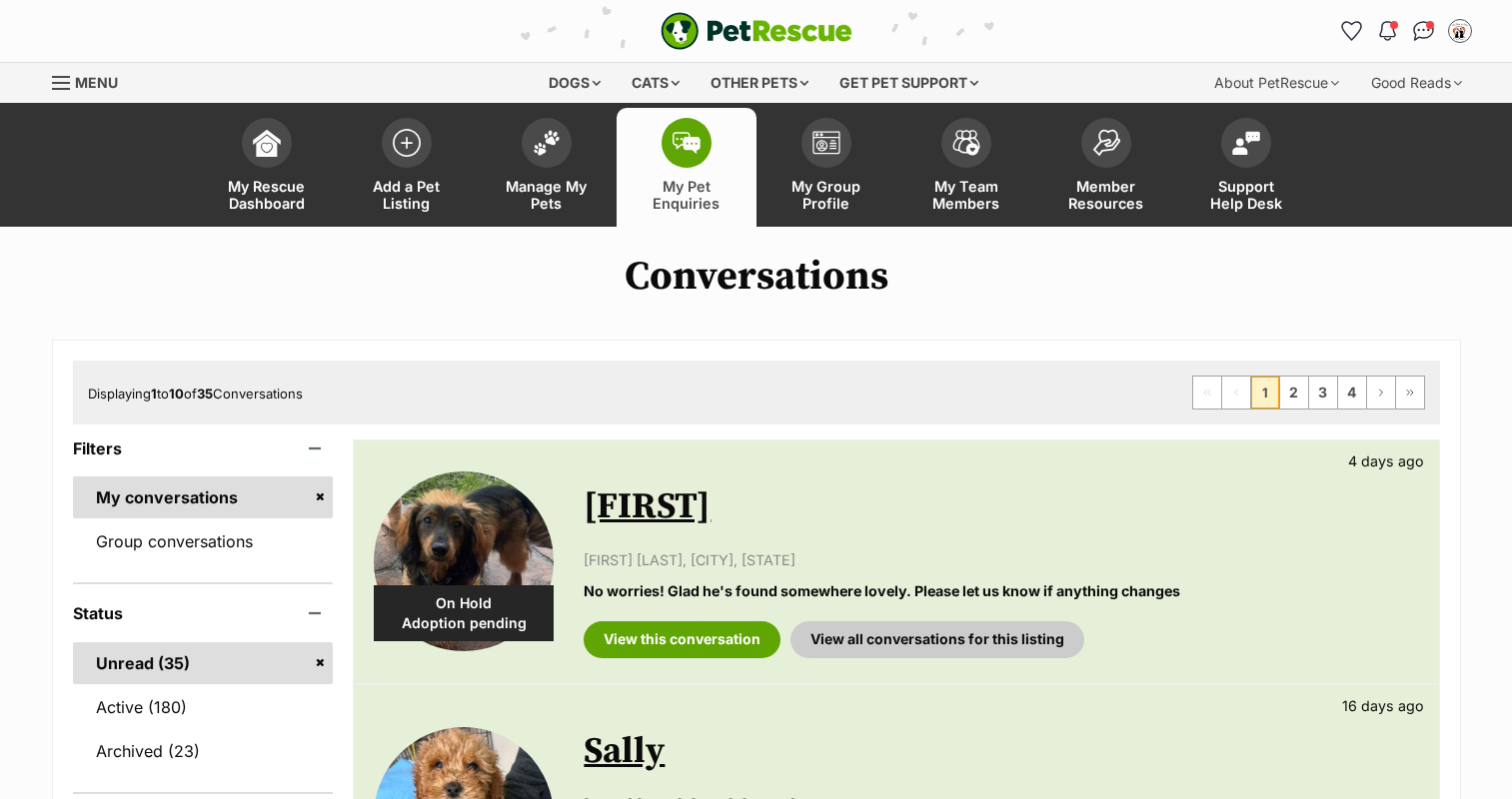 scroll, scrollTop: 0, scrollLeft: 0, axis: both 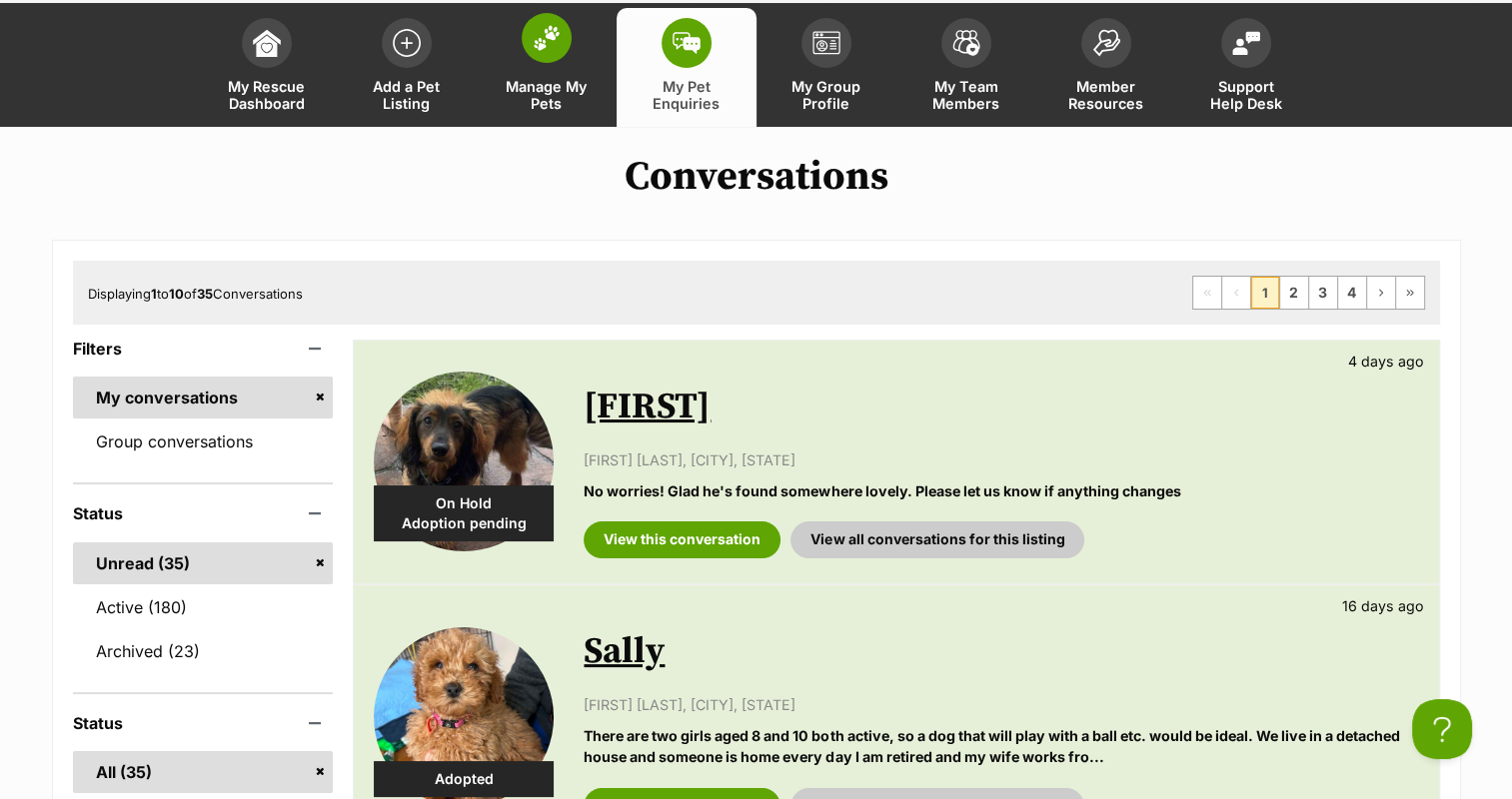 click on "Manage My Pets" at bounding box center (547, 67) 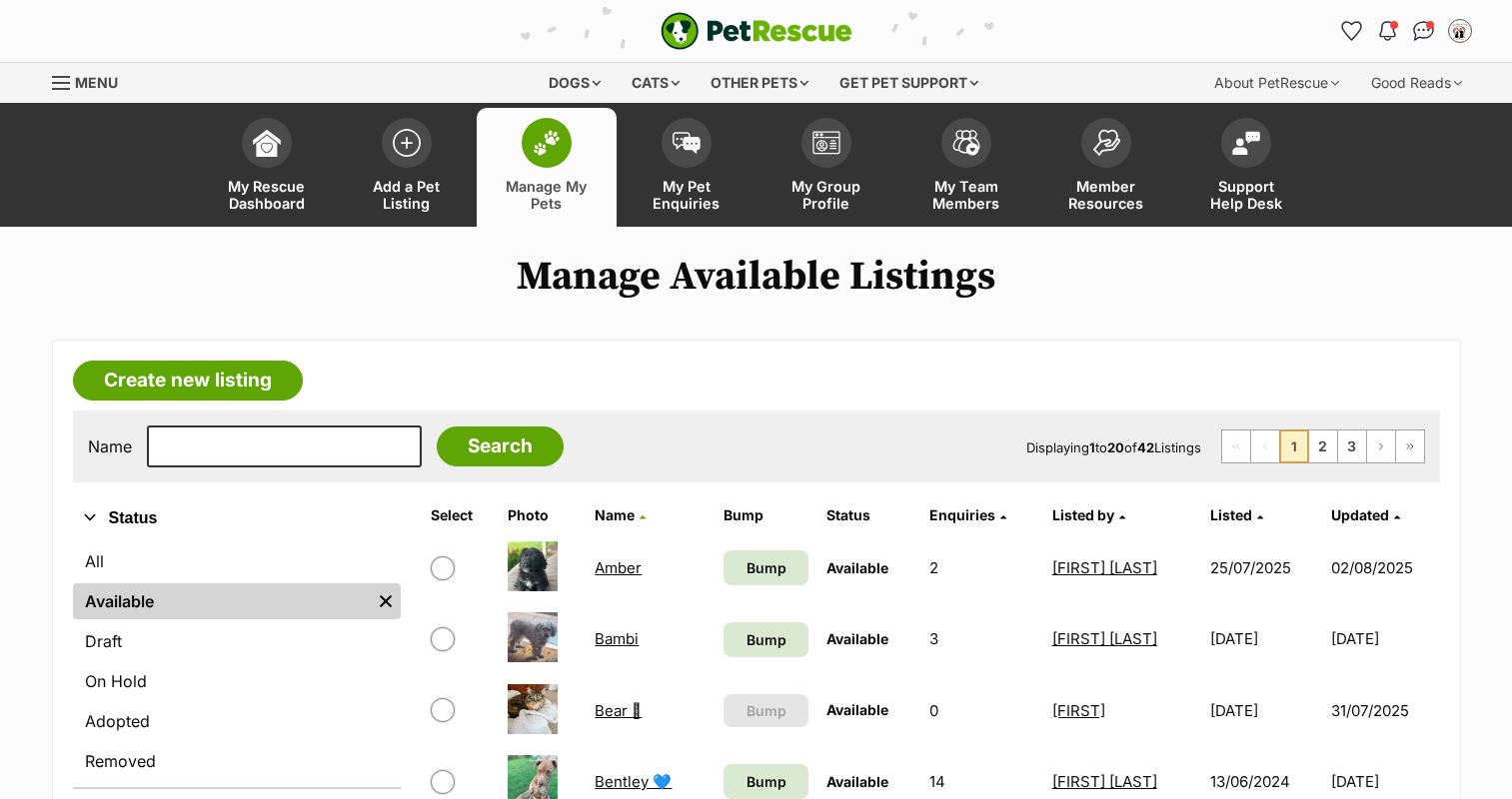 scroll, scrollTop: 0, scrollLeft: 0, axis: both 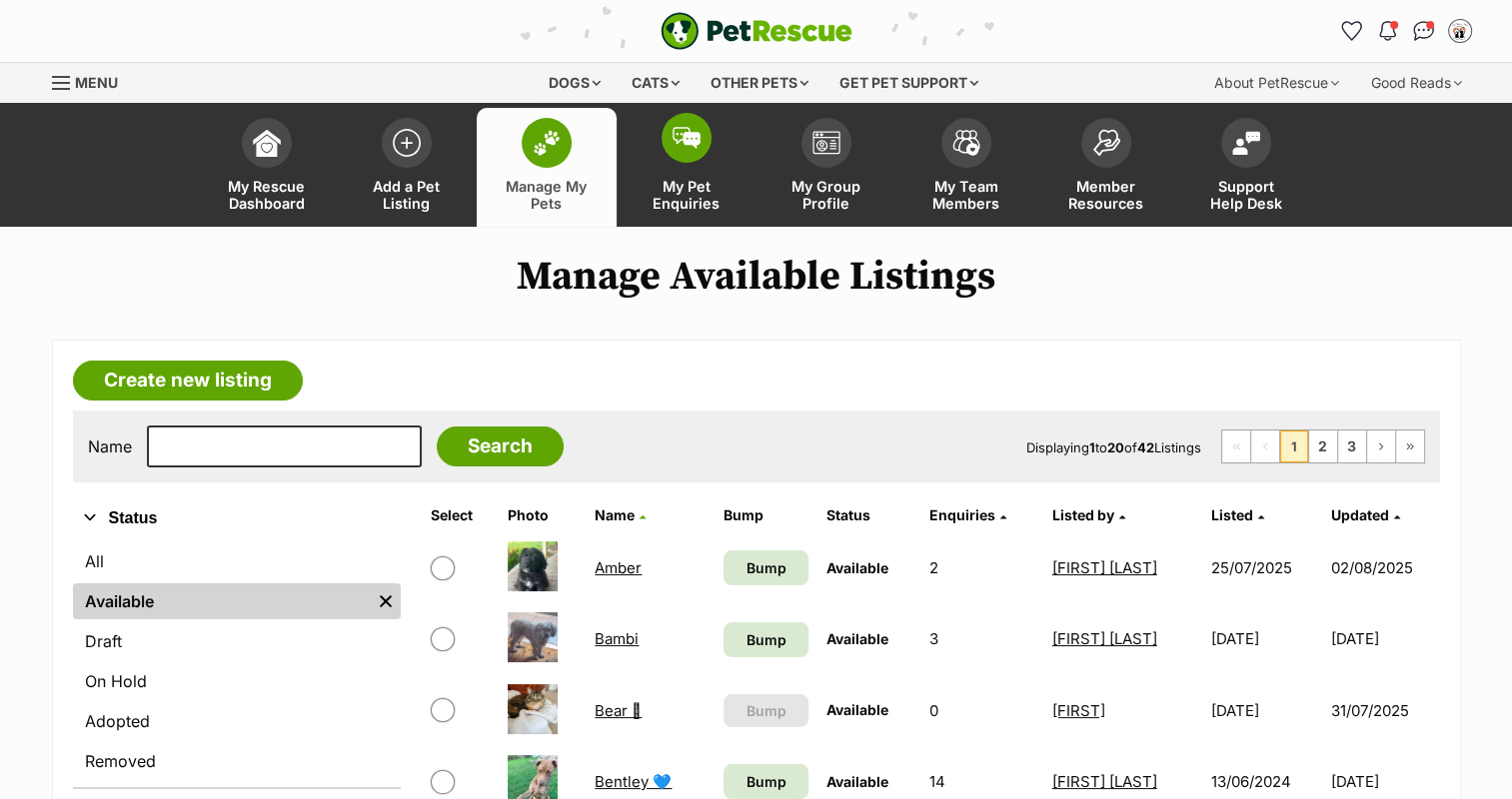 click at bounding box center (687, 138) 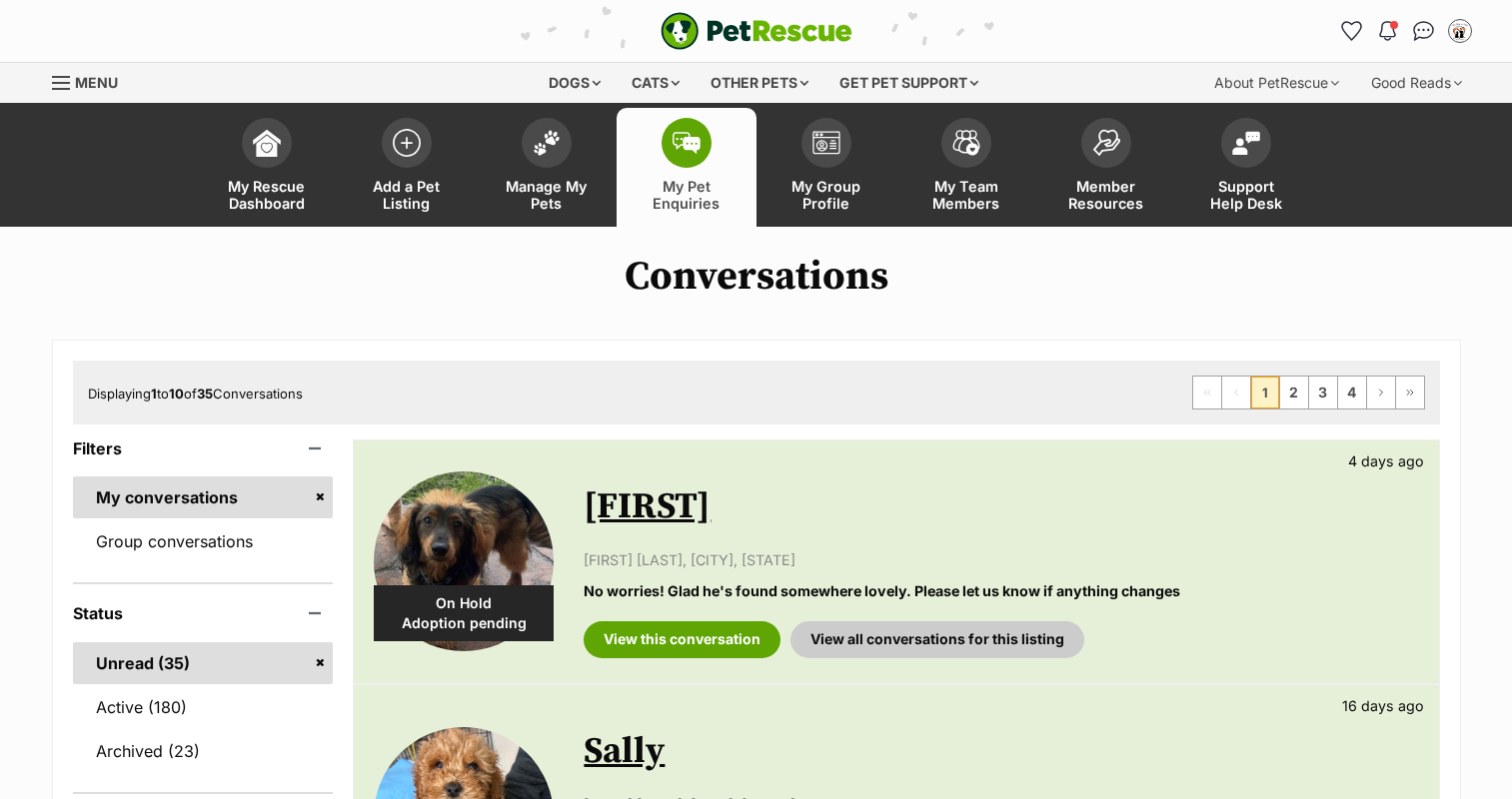 scroll, scrollTop: 200, scrollLeft: 0, axis: vertical 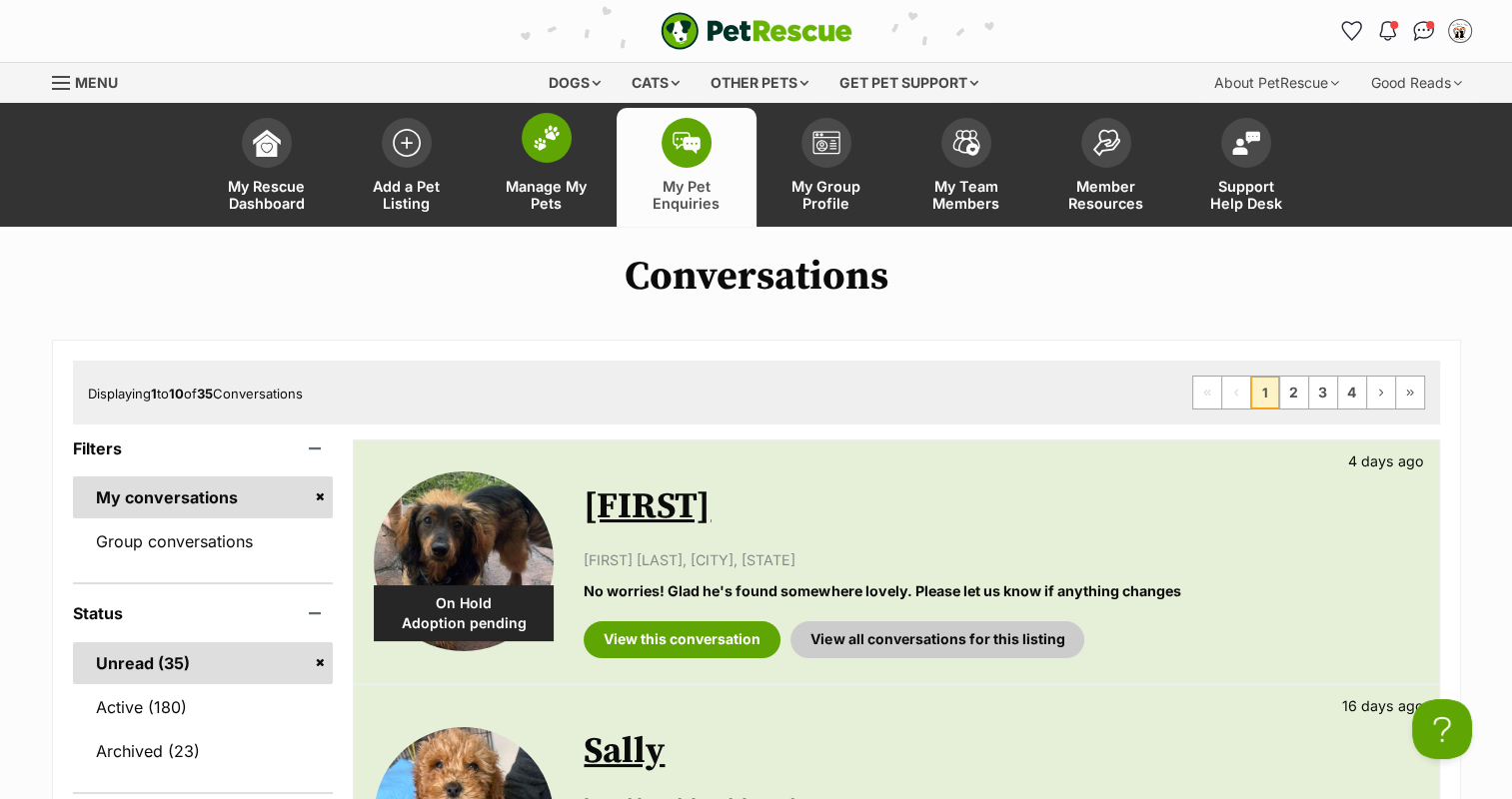 click at bounding box center (547, 138) 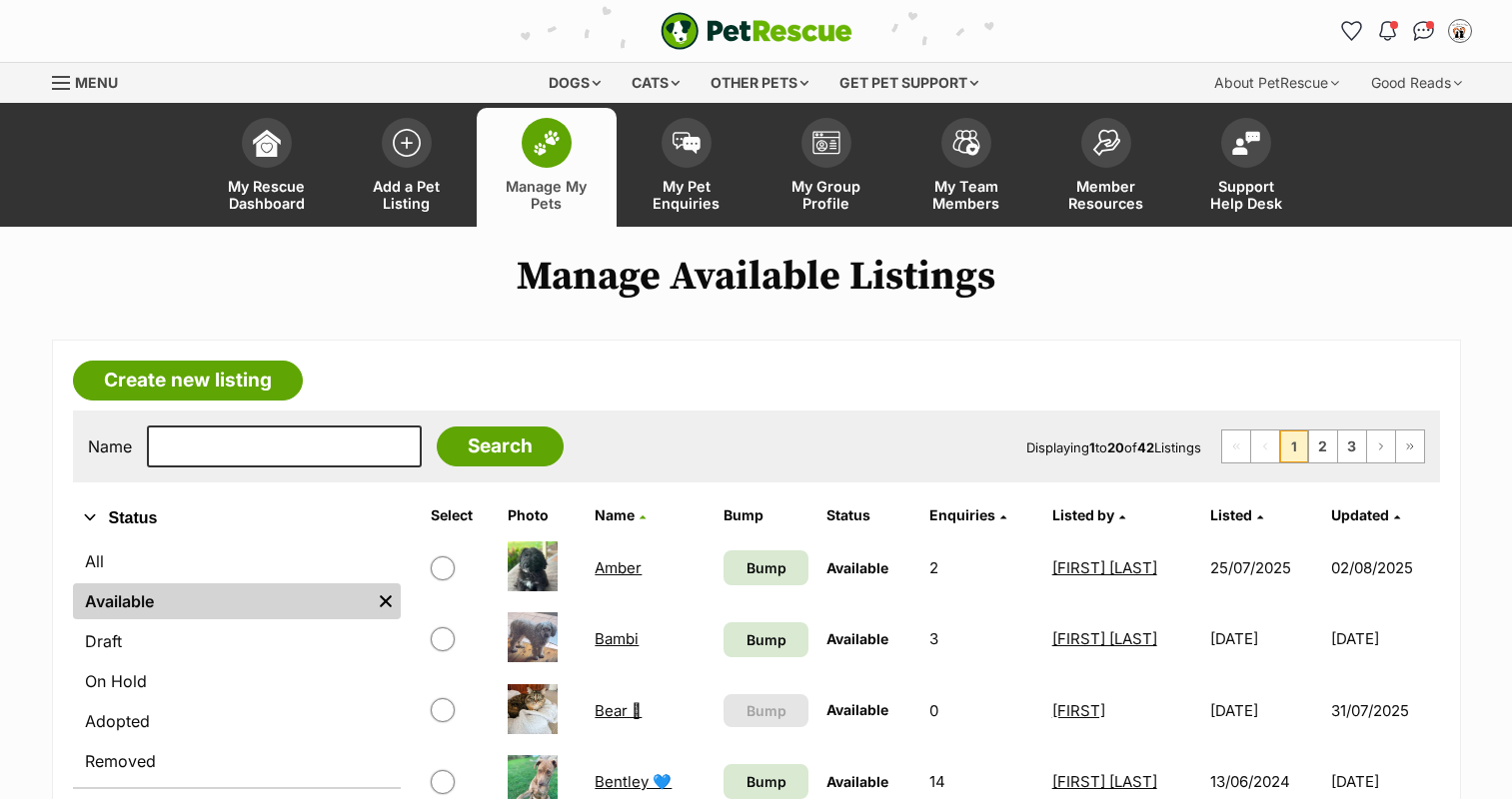 scroll, scrollTop: 88, scrollLeft: 0, axis: vertical 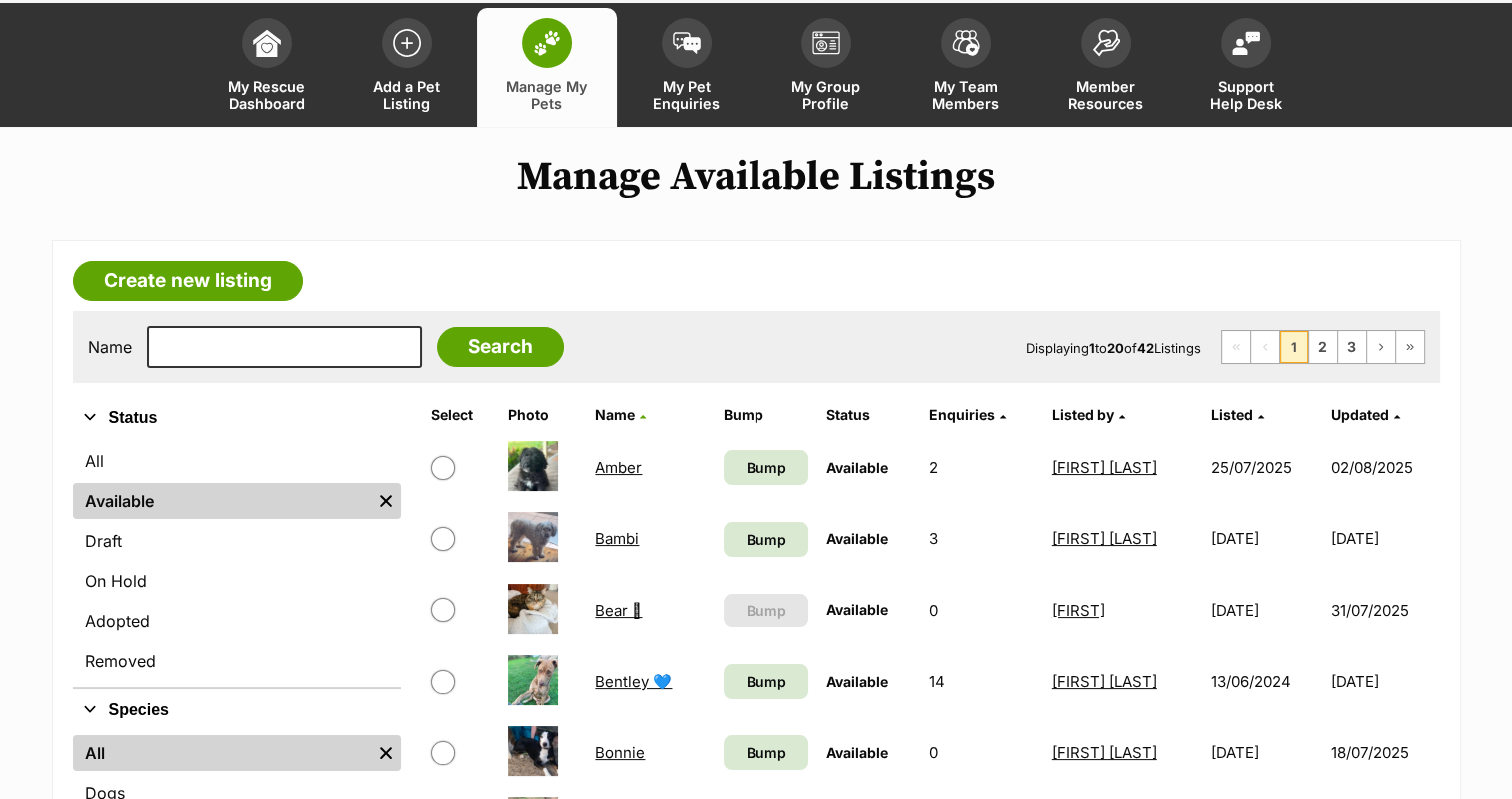 click on "Amber" at bounding box center (618, 467) 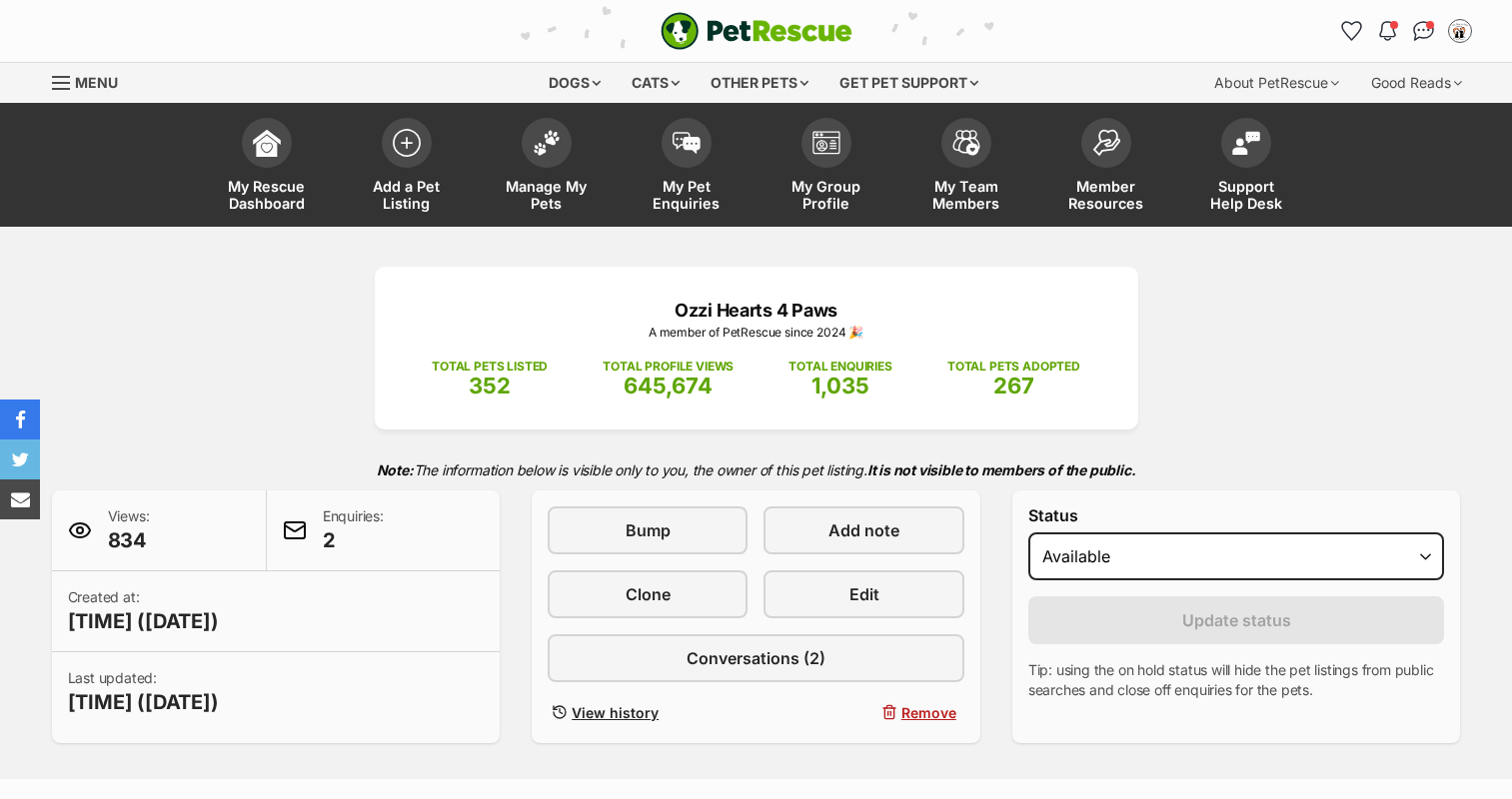 scroll, scrollTop: 0, scrollLeft: 0, axis: both 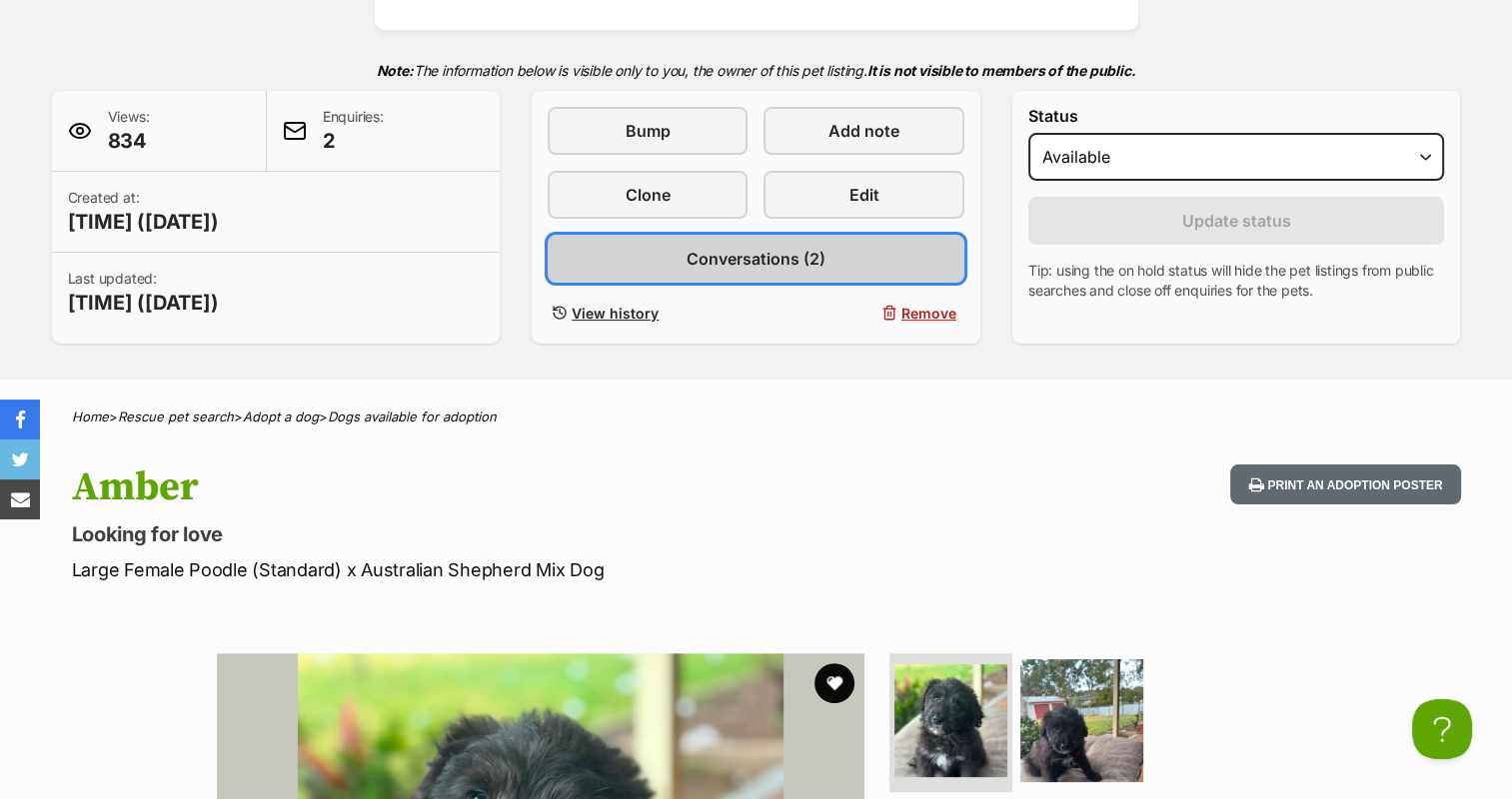 click on "Conversations (2)" at bounding box center (756, 259) 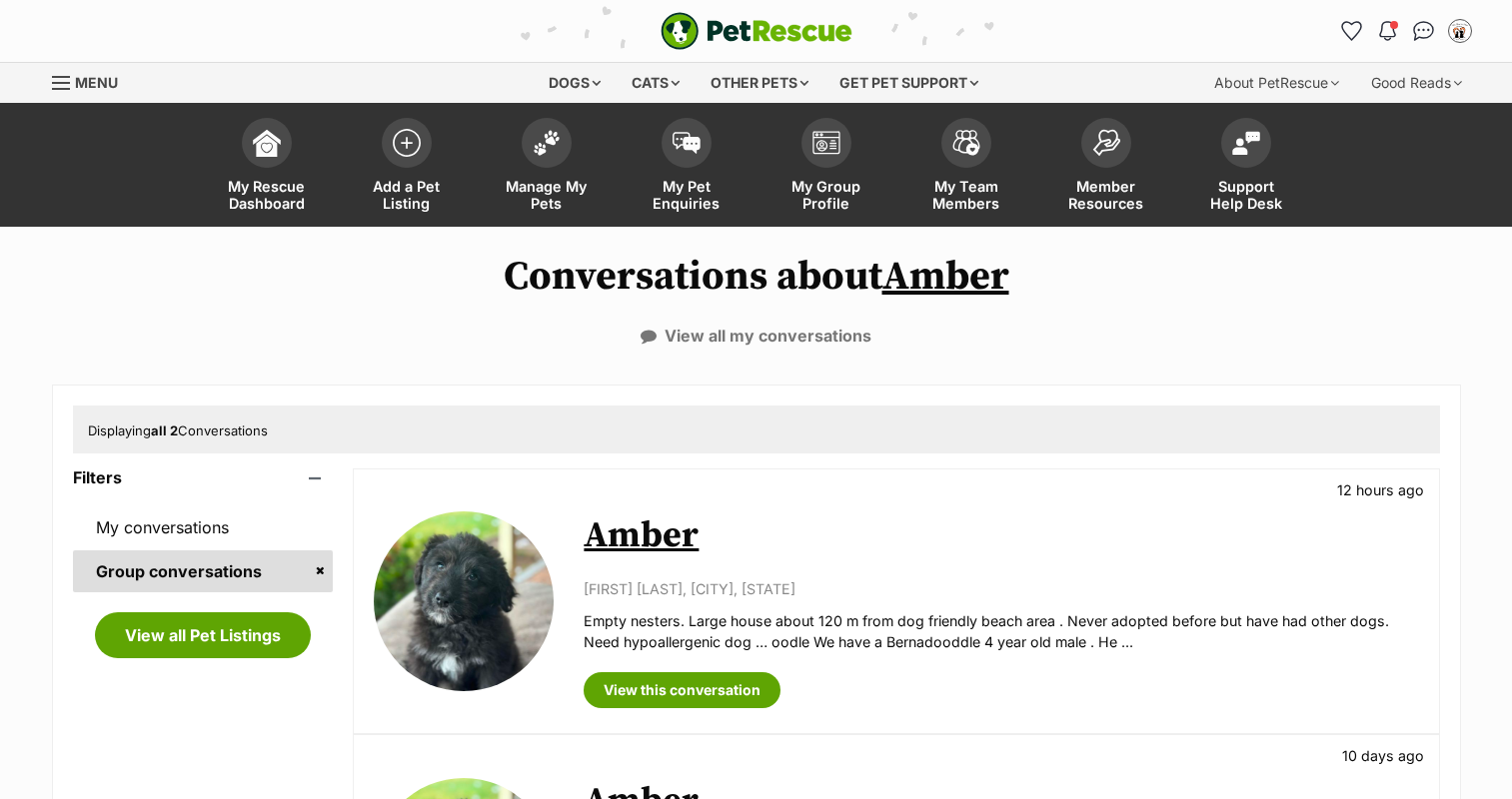 scroll, scrollTop: 100, scrollLeft: 0, axis: vertical 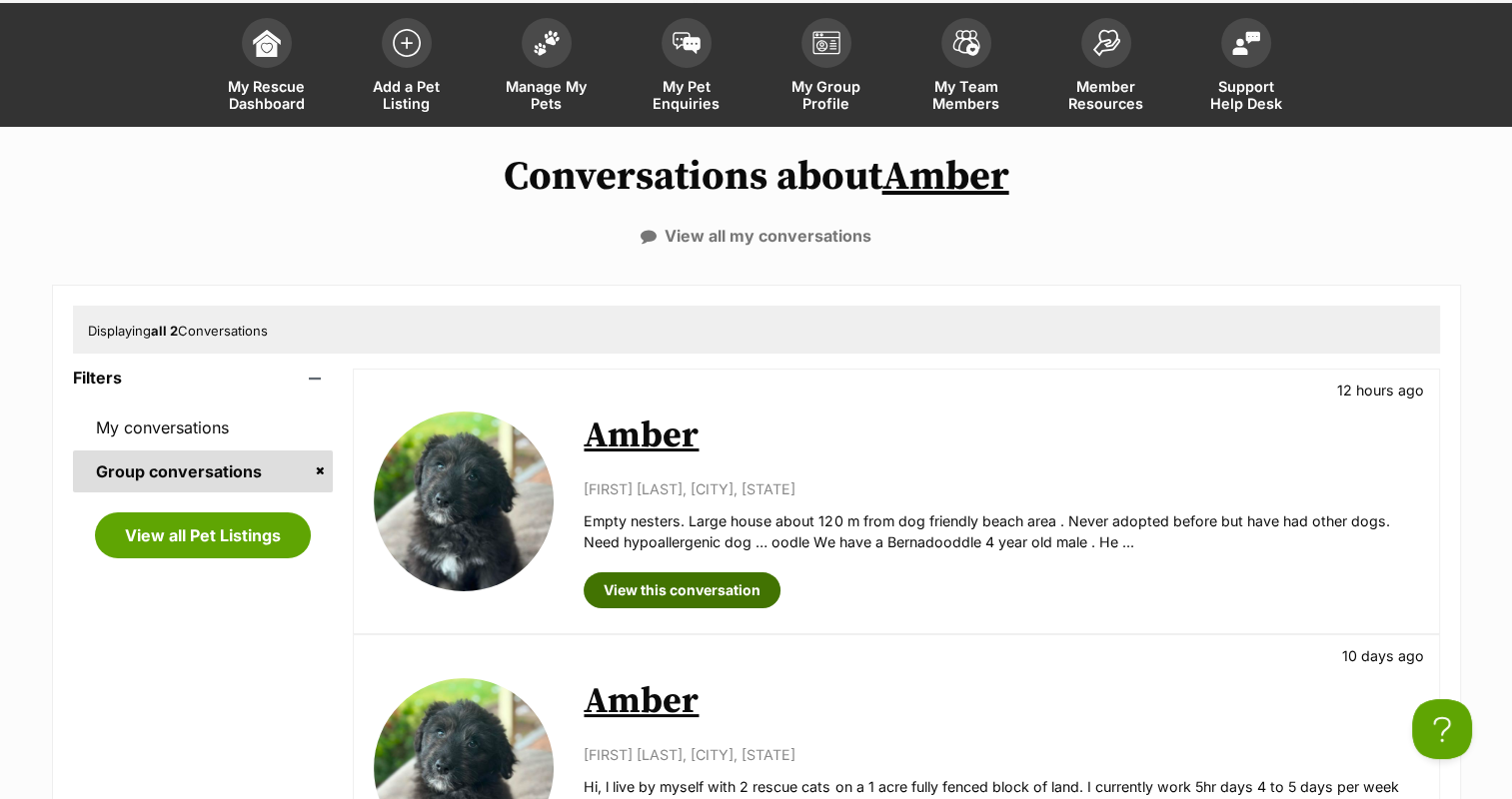 click on "View this conversation" at bounding box center [682, 590] 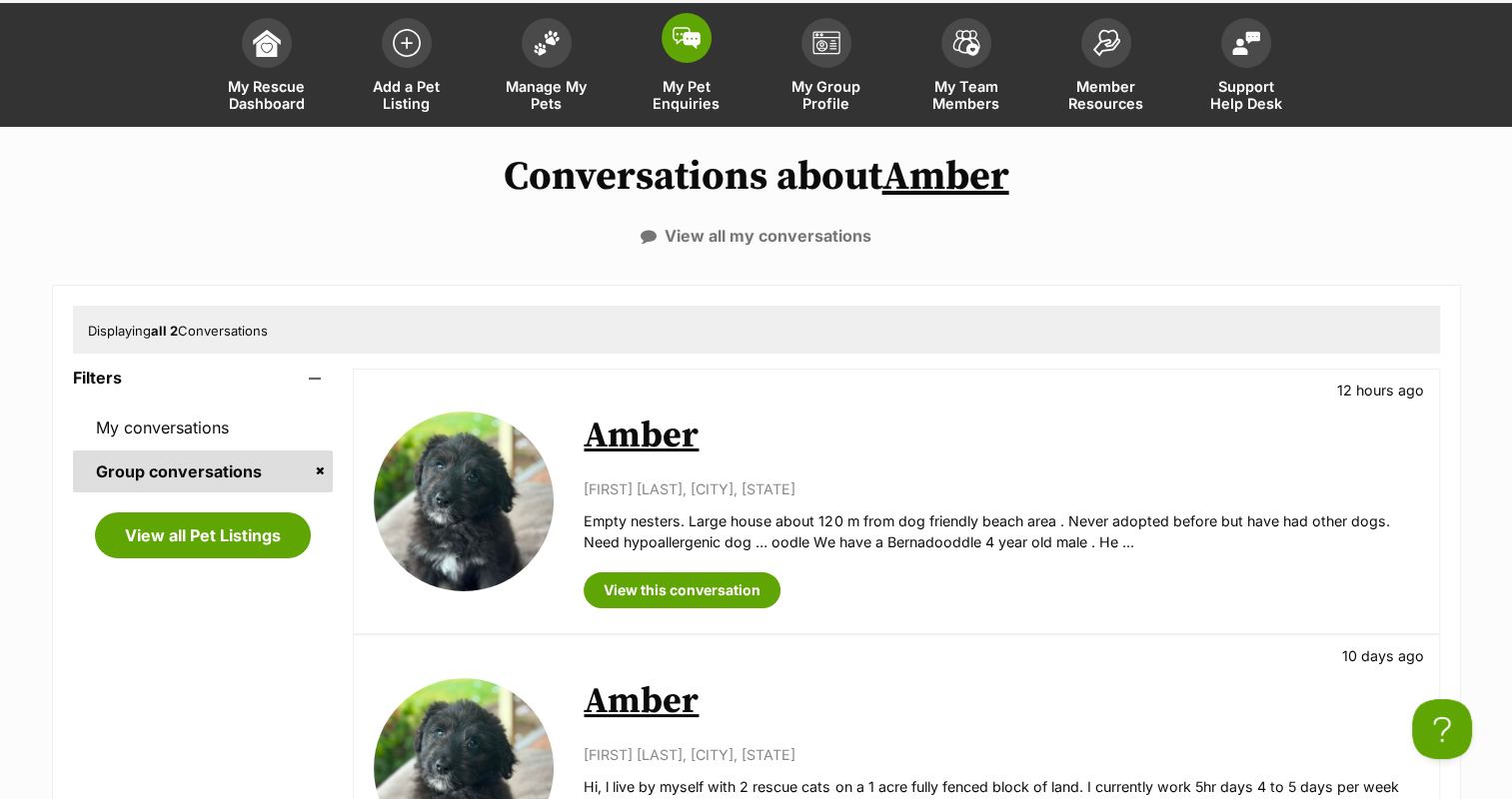 click at bounding box center (687, 38) 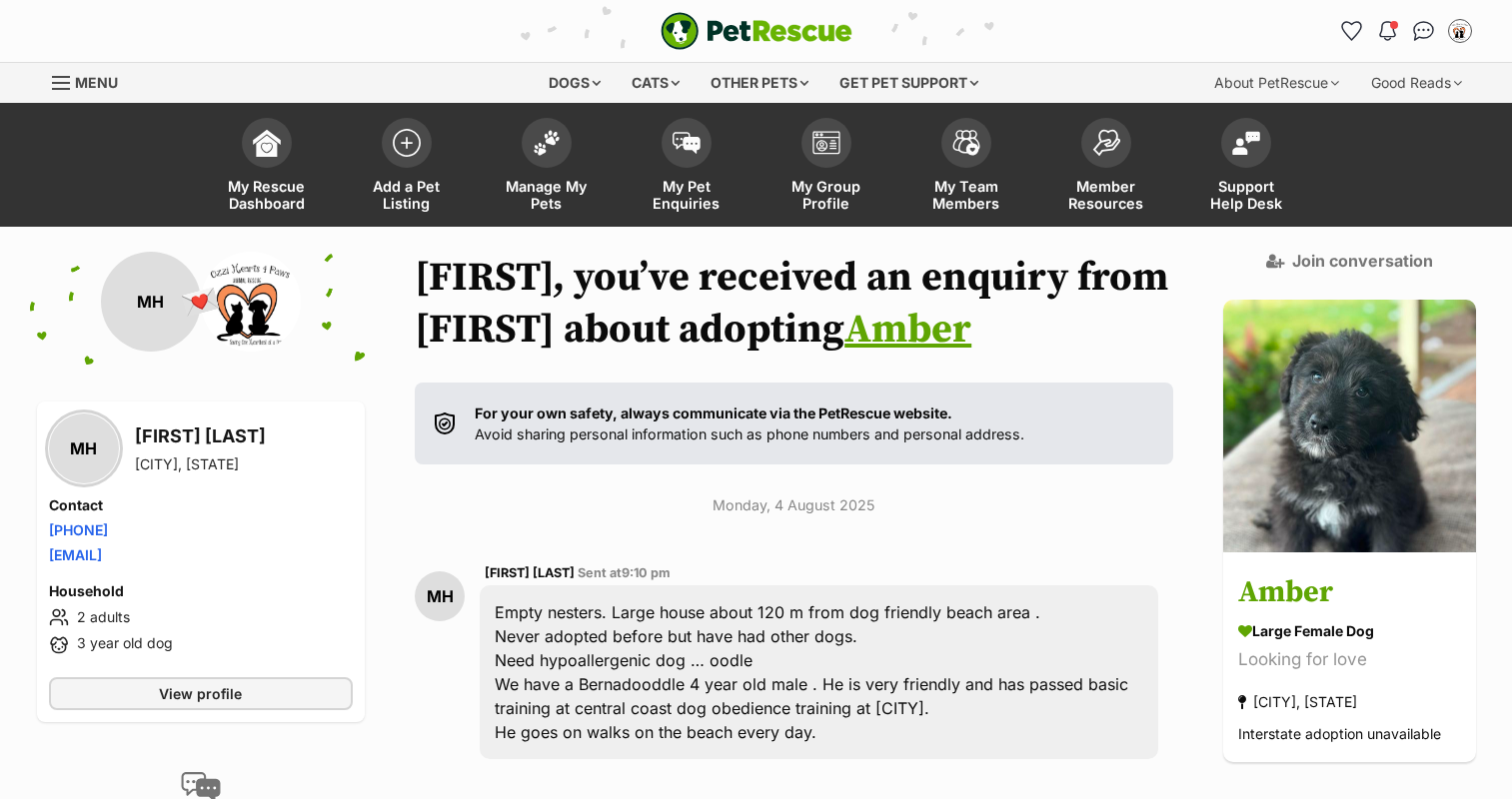 scroll, scrollTop: 6, scrollLeft: 0, axis: vertical 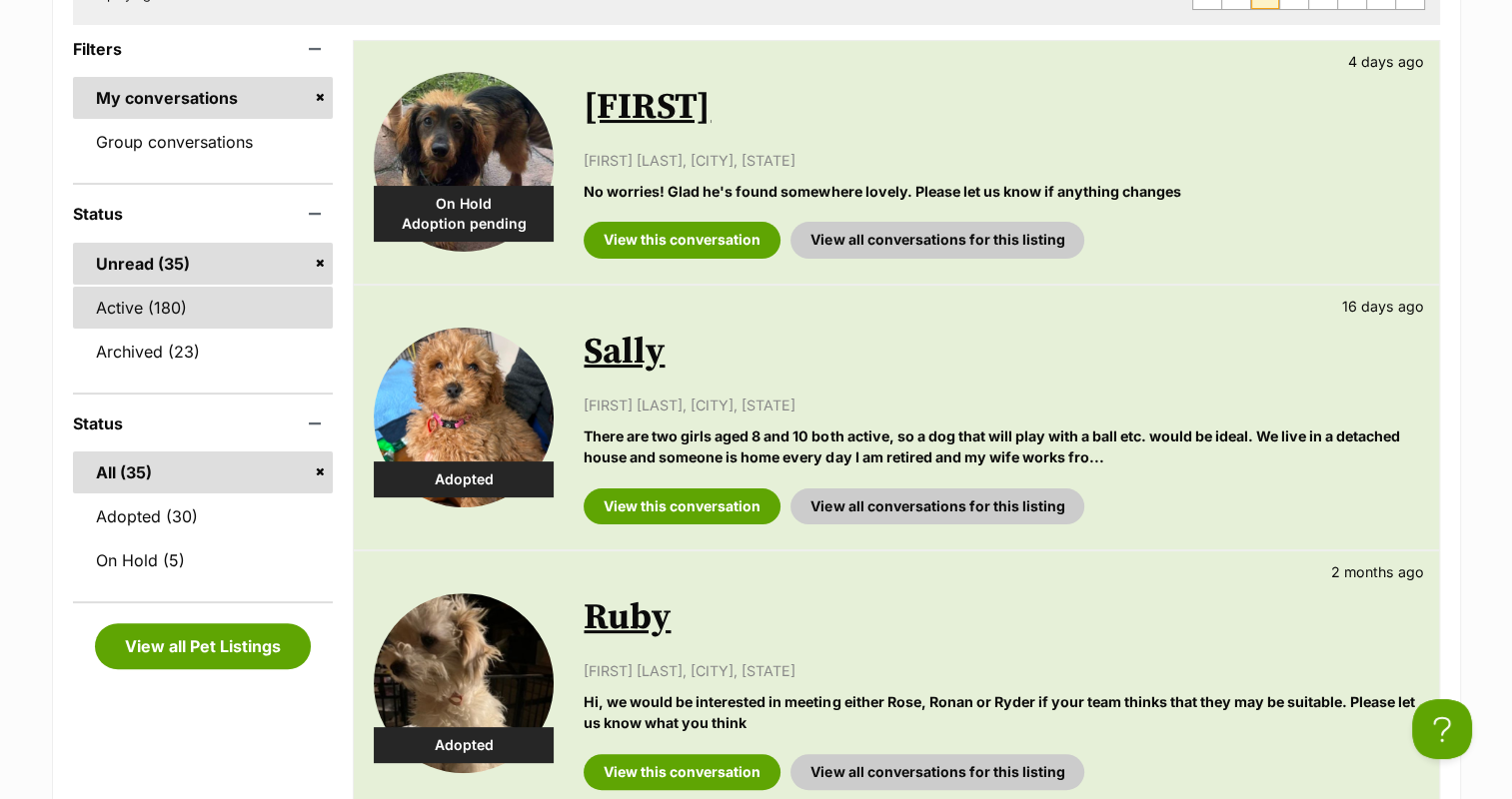 click on "Active (180)" at bounding box center [203, 308] 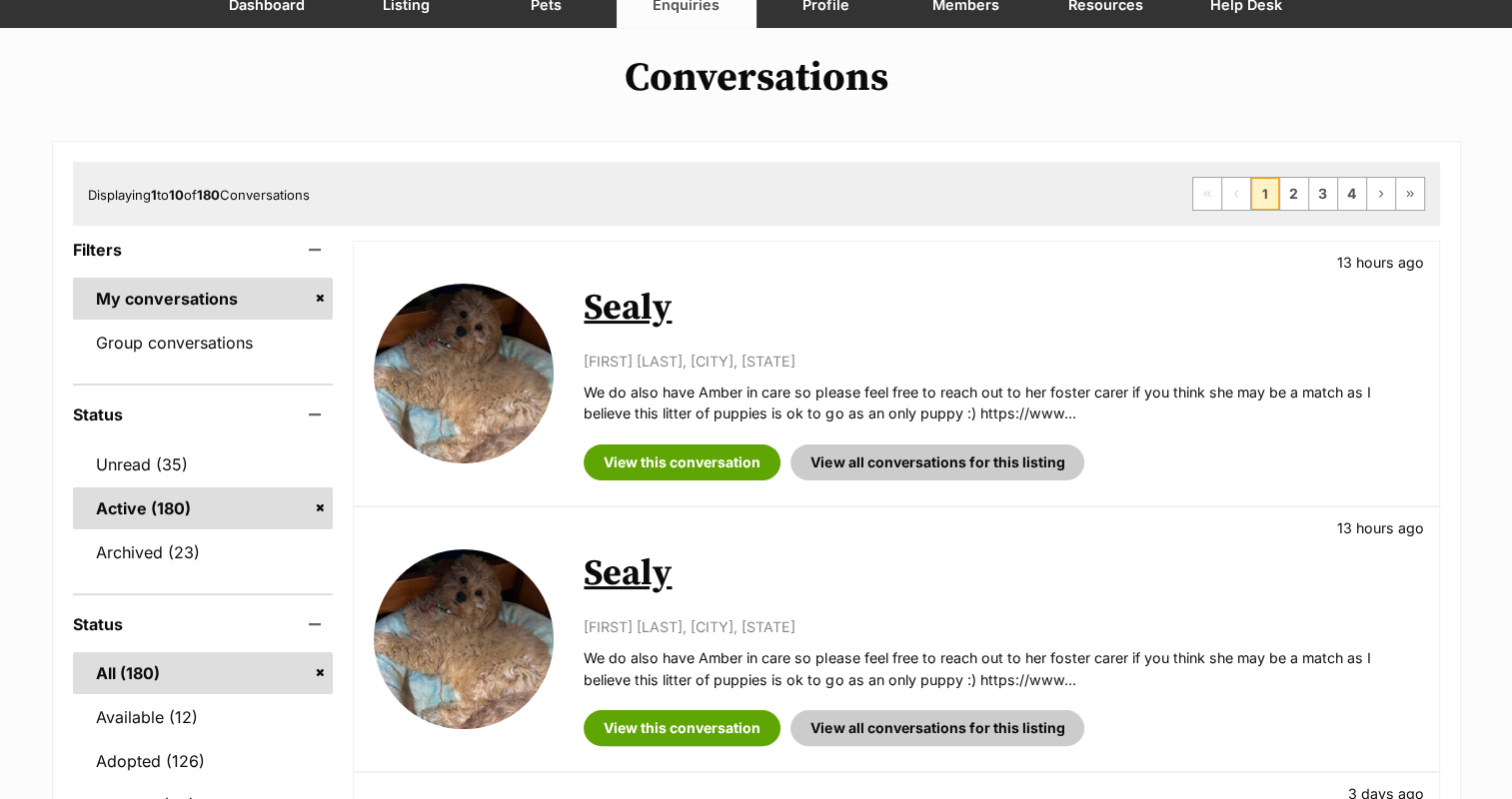 scroll, scrollTop: 0, scrollLeft: 0, axis: both 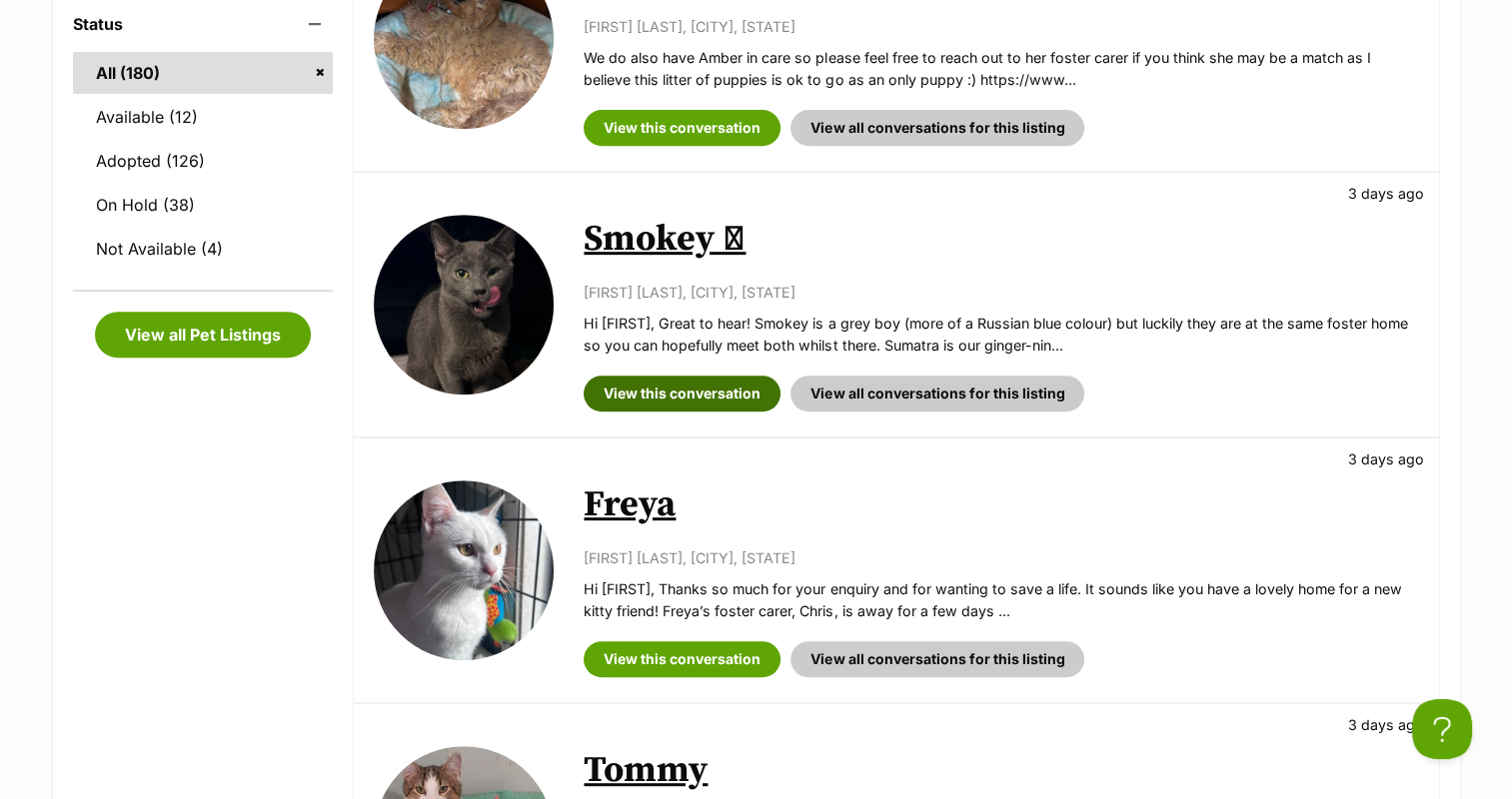 click on "View this conversation" at bounding box center [682, 394] 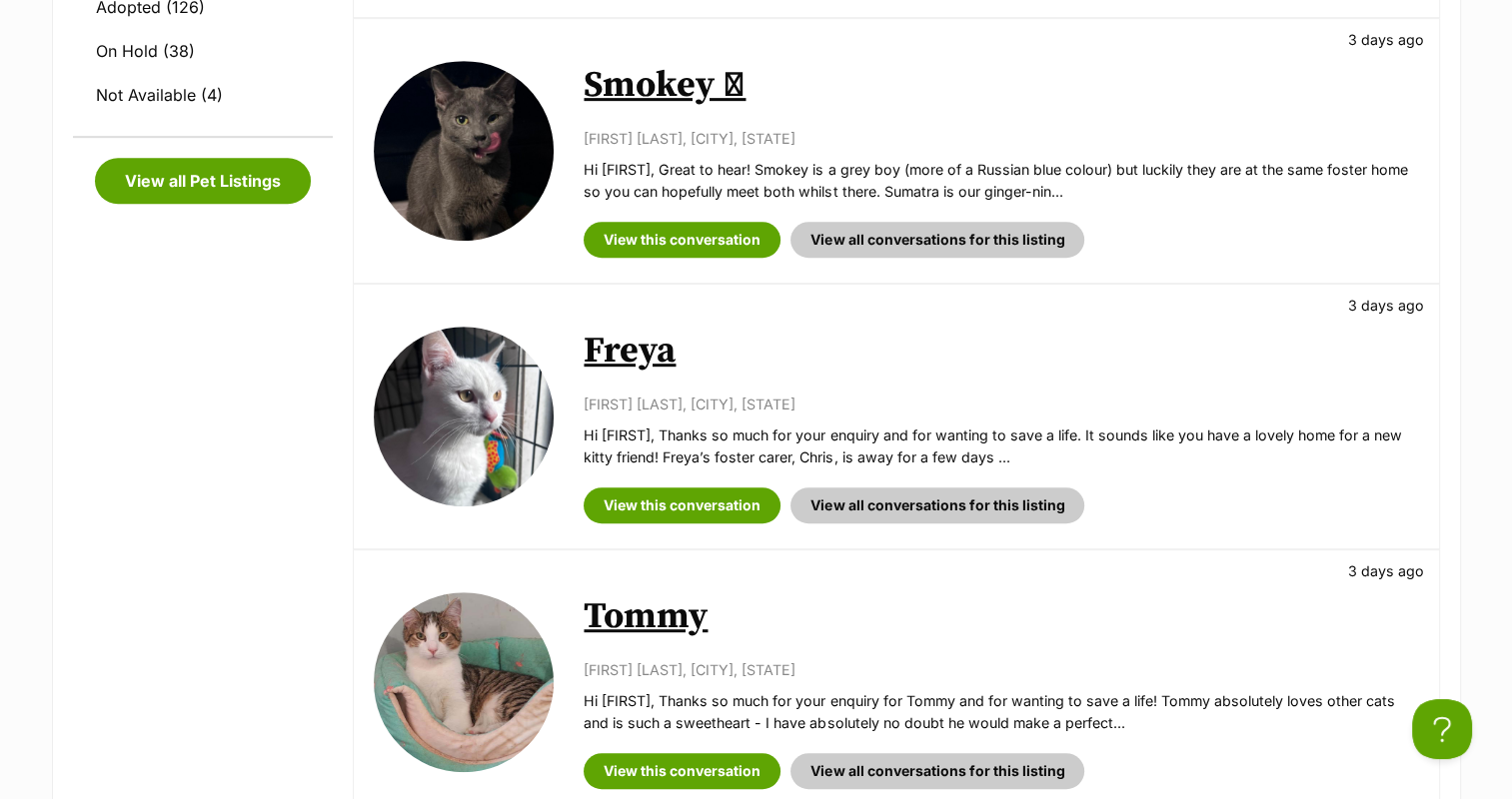 scroll, scrollTop: 999, scrollLeft: 0, axis: vertical 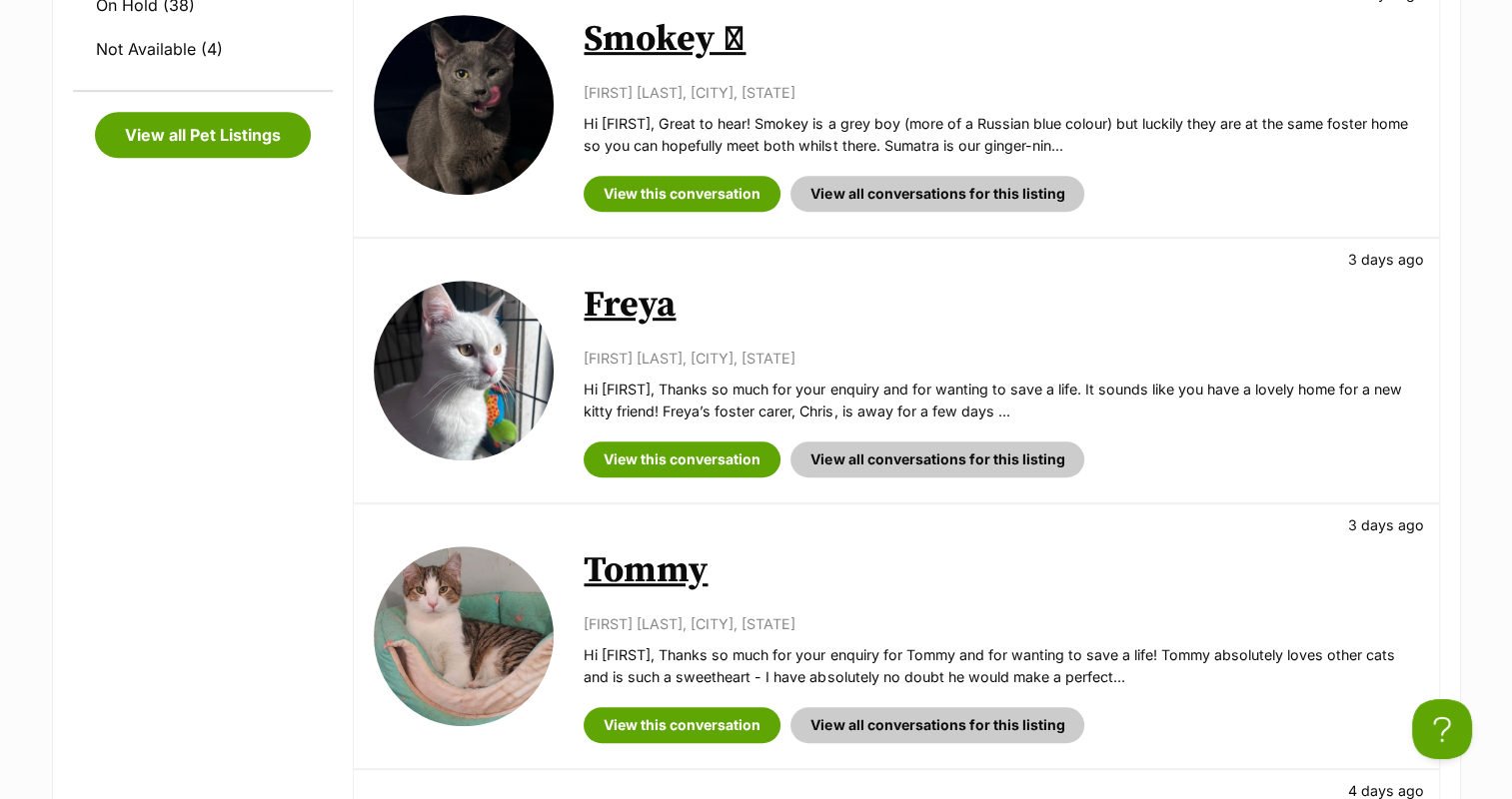click on "Freya" at bounding box center [630, 305] 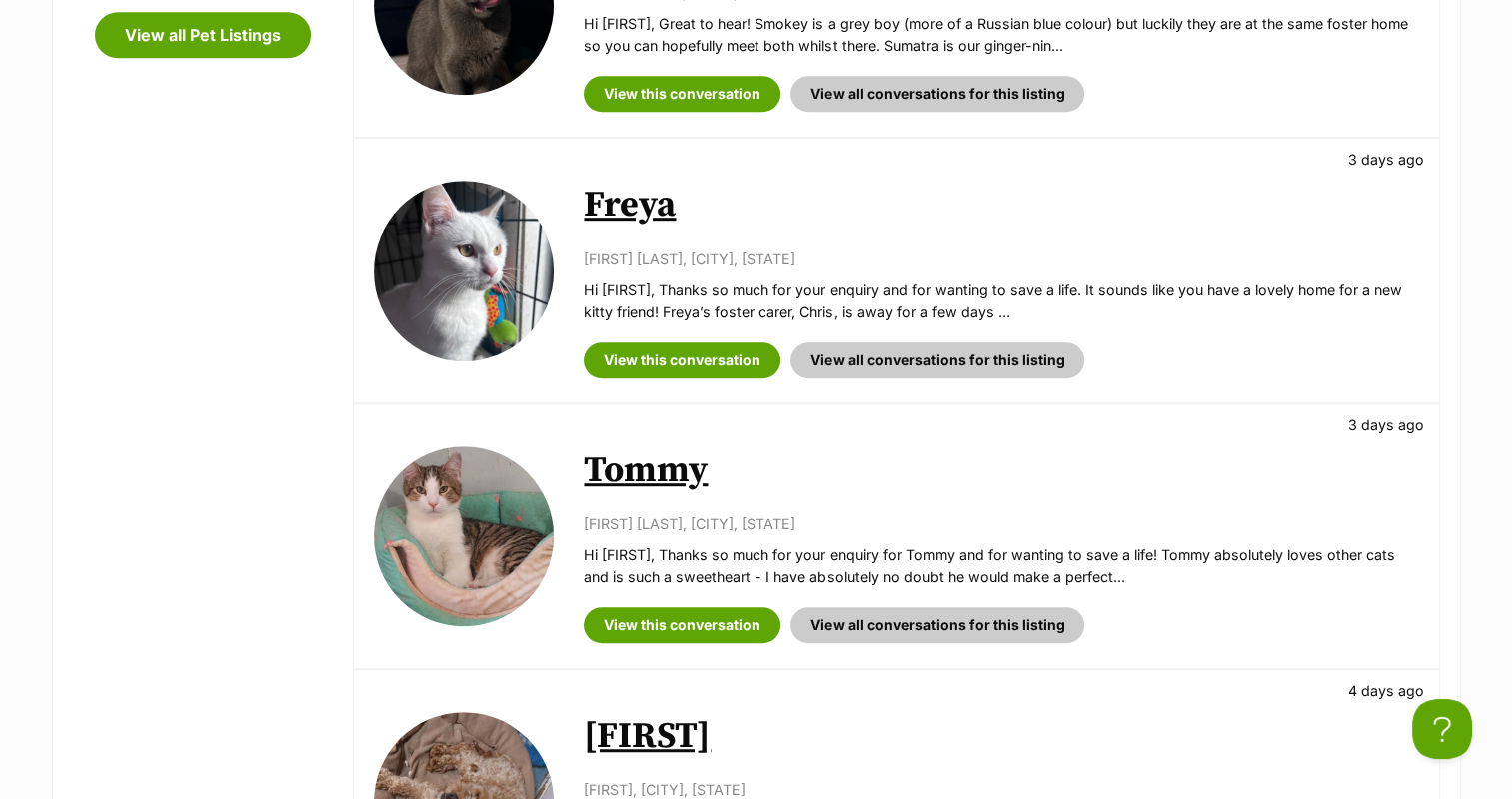 click on "Tommy" at bounding box center [646, 470] 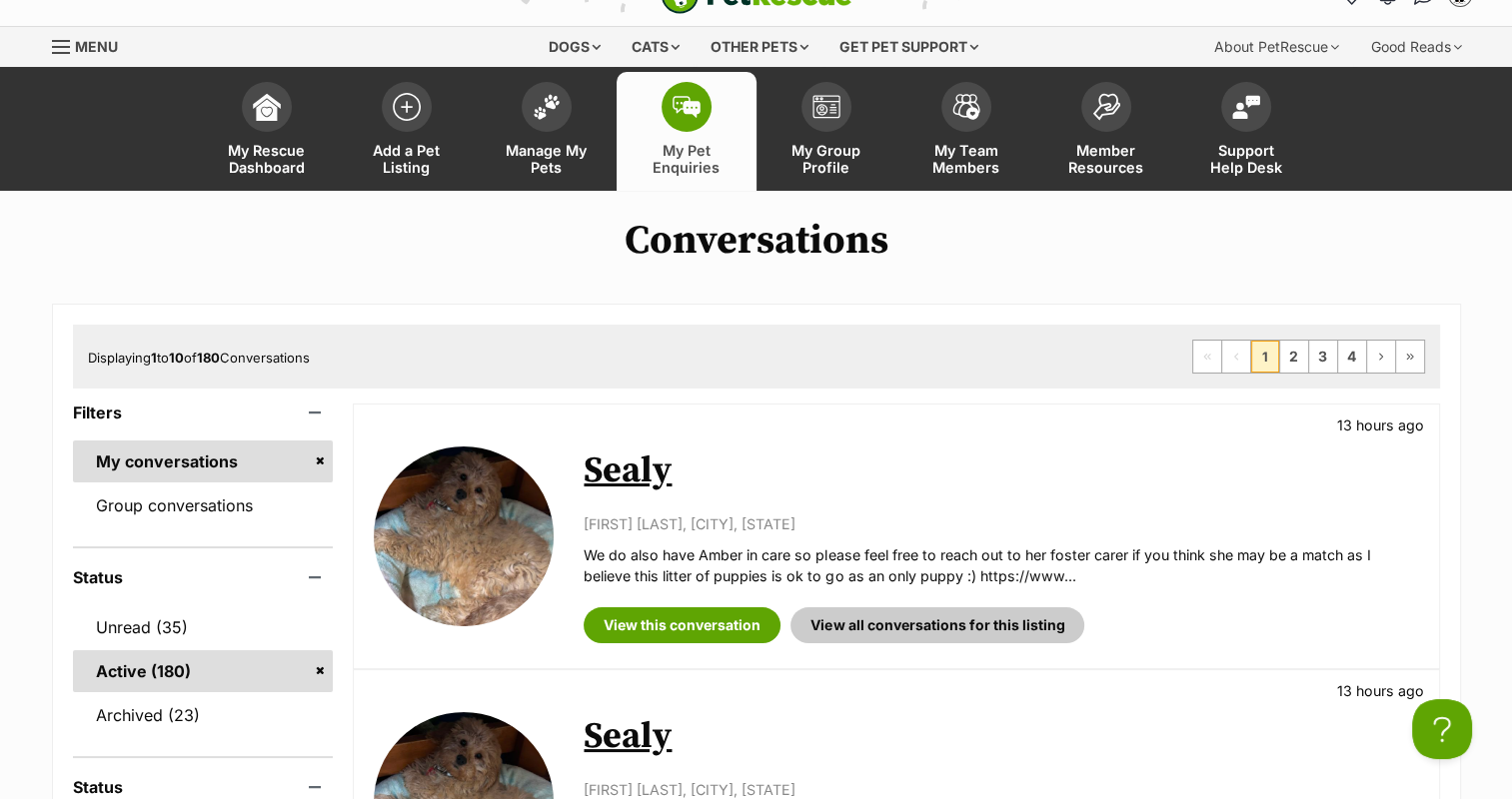scroll, scrollTop: 0, scrollLeft: 0, axis: both 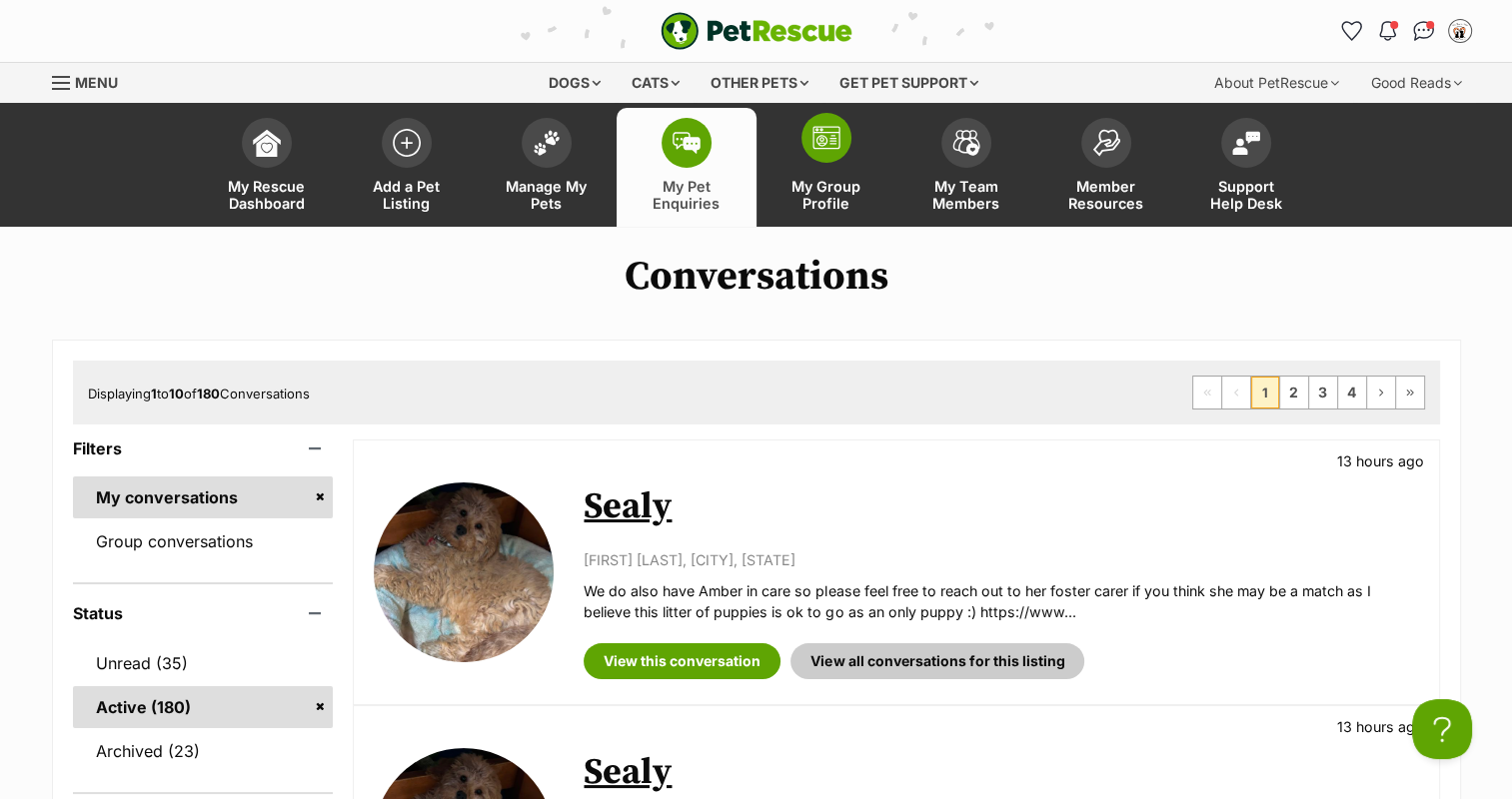 click on "My Group Profile" at bounding box center [826, 167] 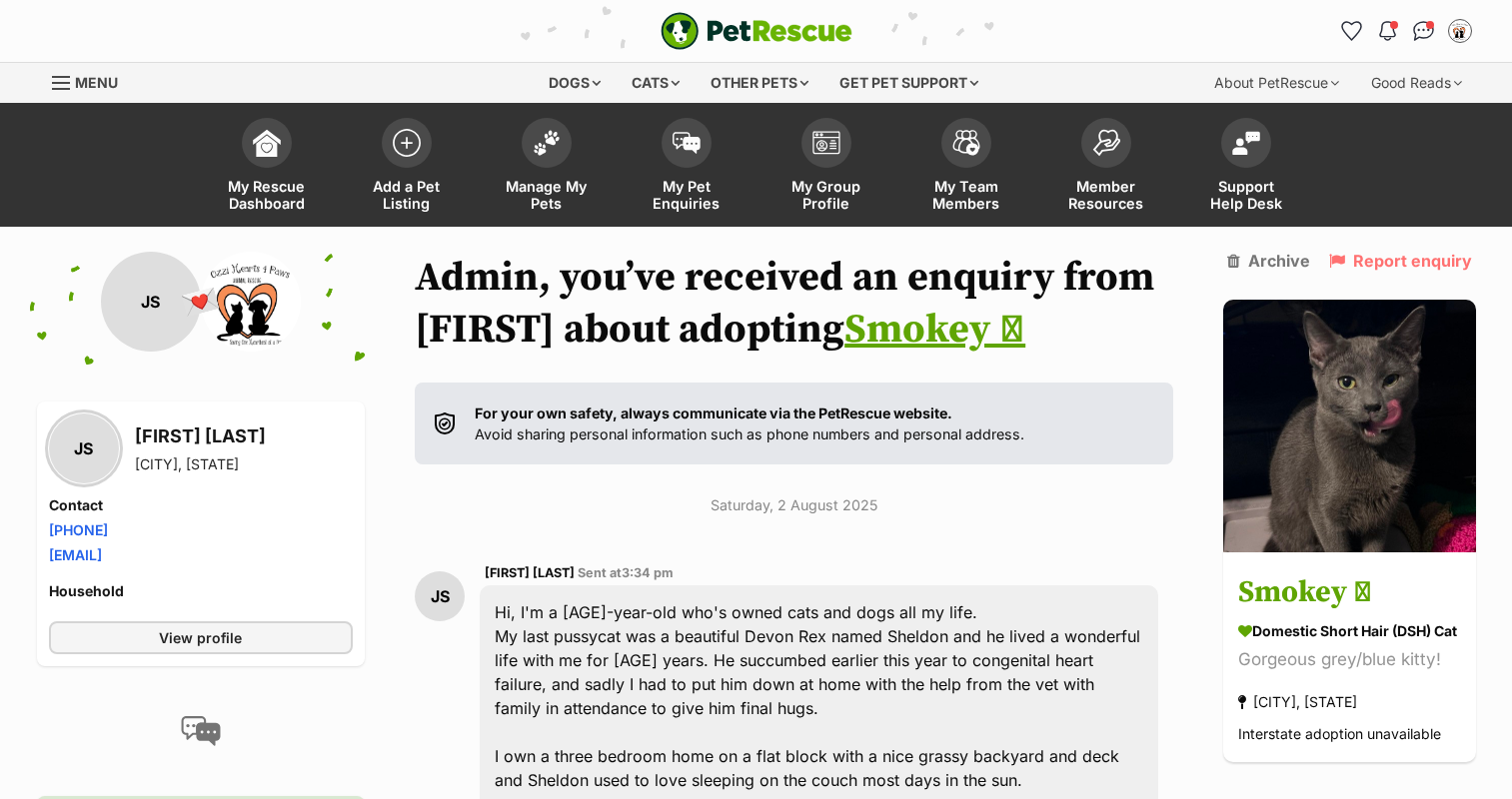 scroll, scrollTop: 7, scrollLeft: 0, axis: vertical 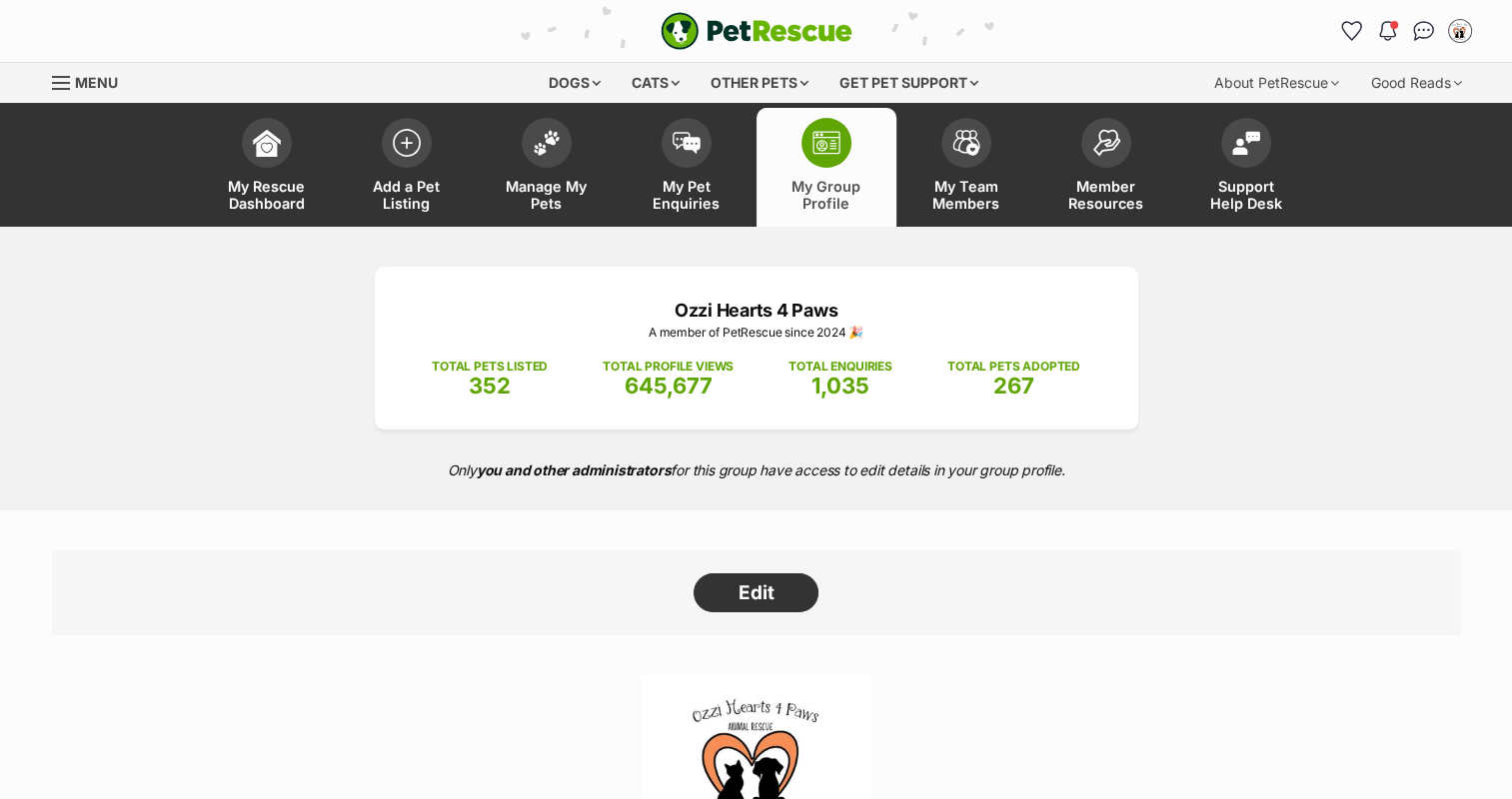 click on "My Pet Enquiries" at bounding box center (687, 167) 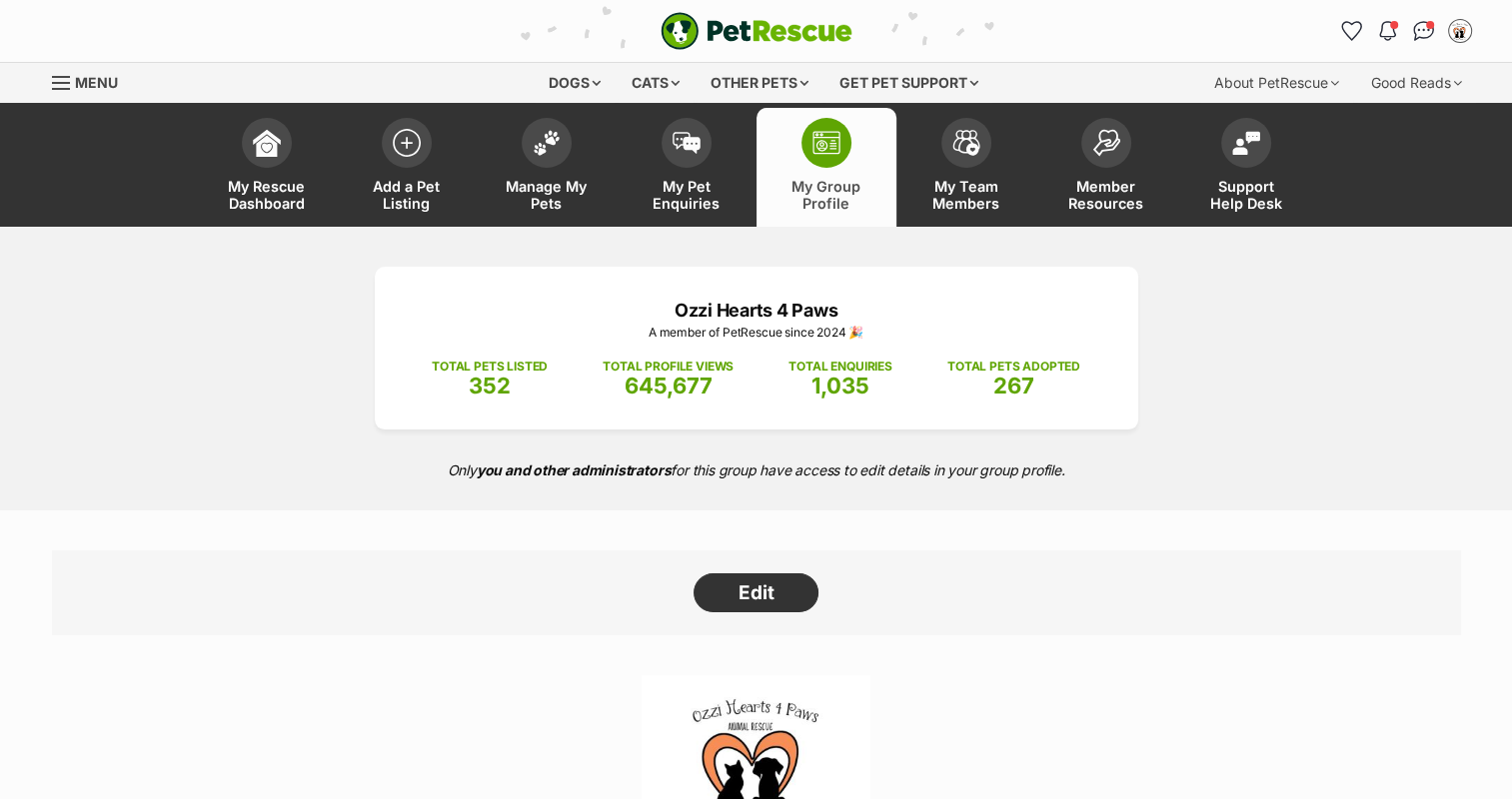 scroll, scrollTop: 0, scrollLeft: 0, axis: both 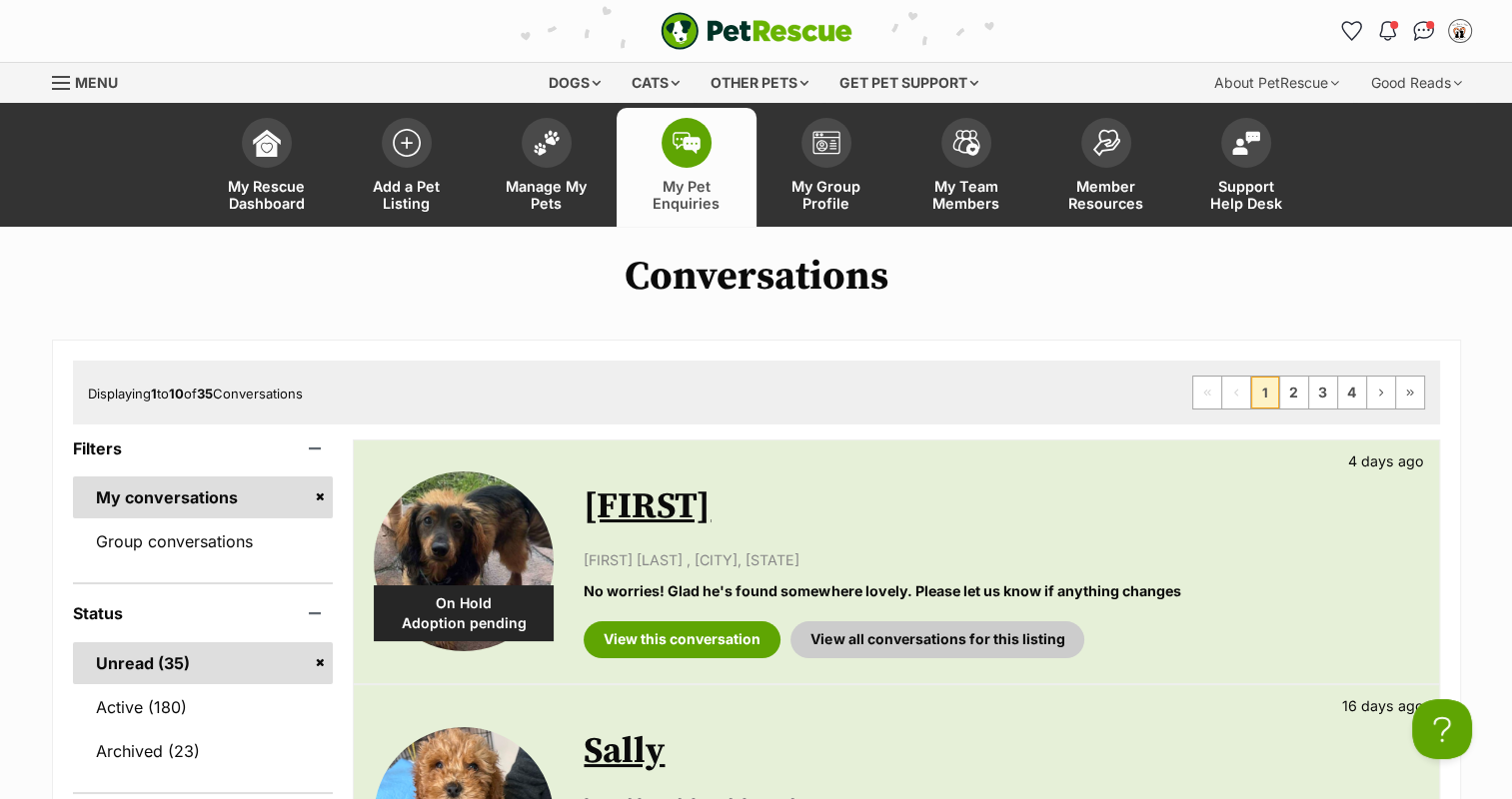 click at bounding box center [687, 143] 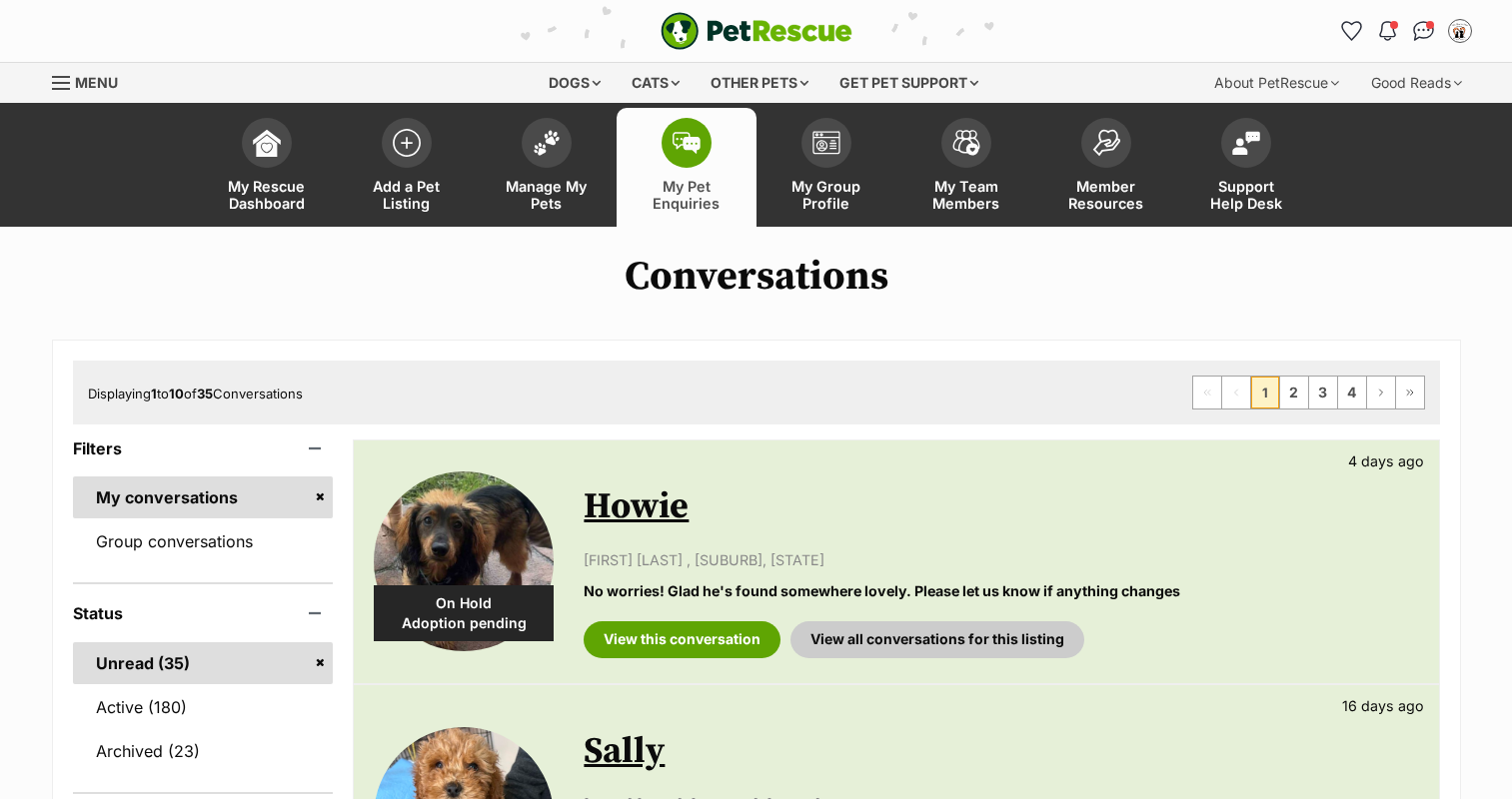 scroll, scrollTop: 0, scrollLeft: 0, axis: both 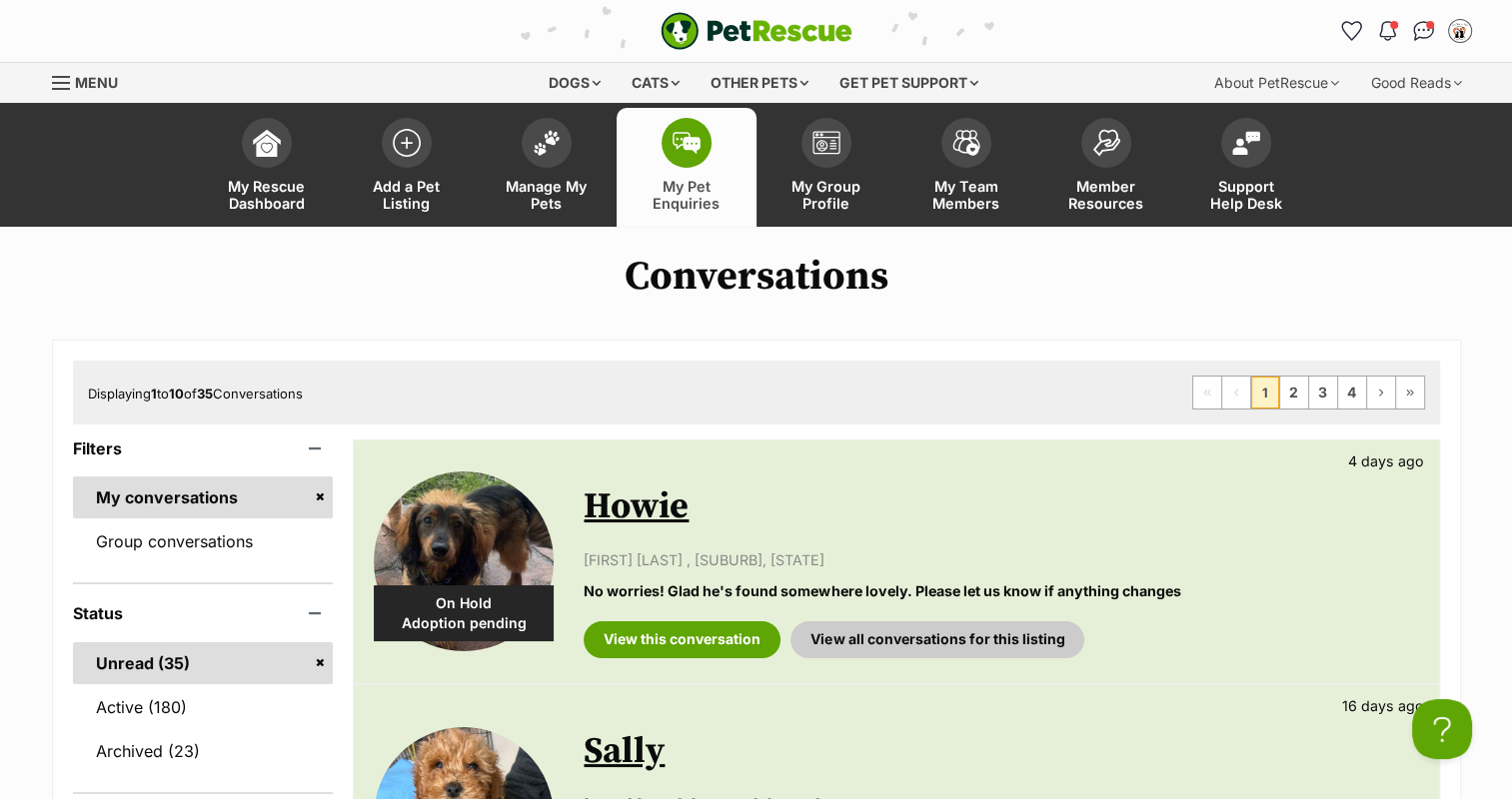 click at bounding box center (687, 143) 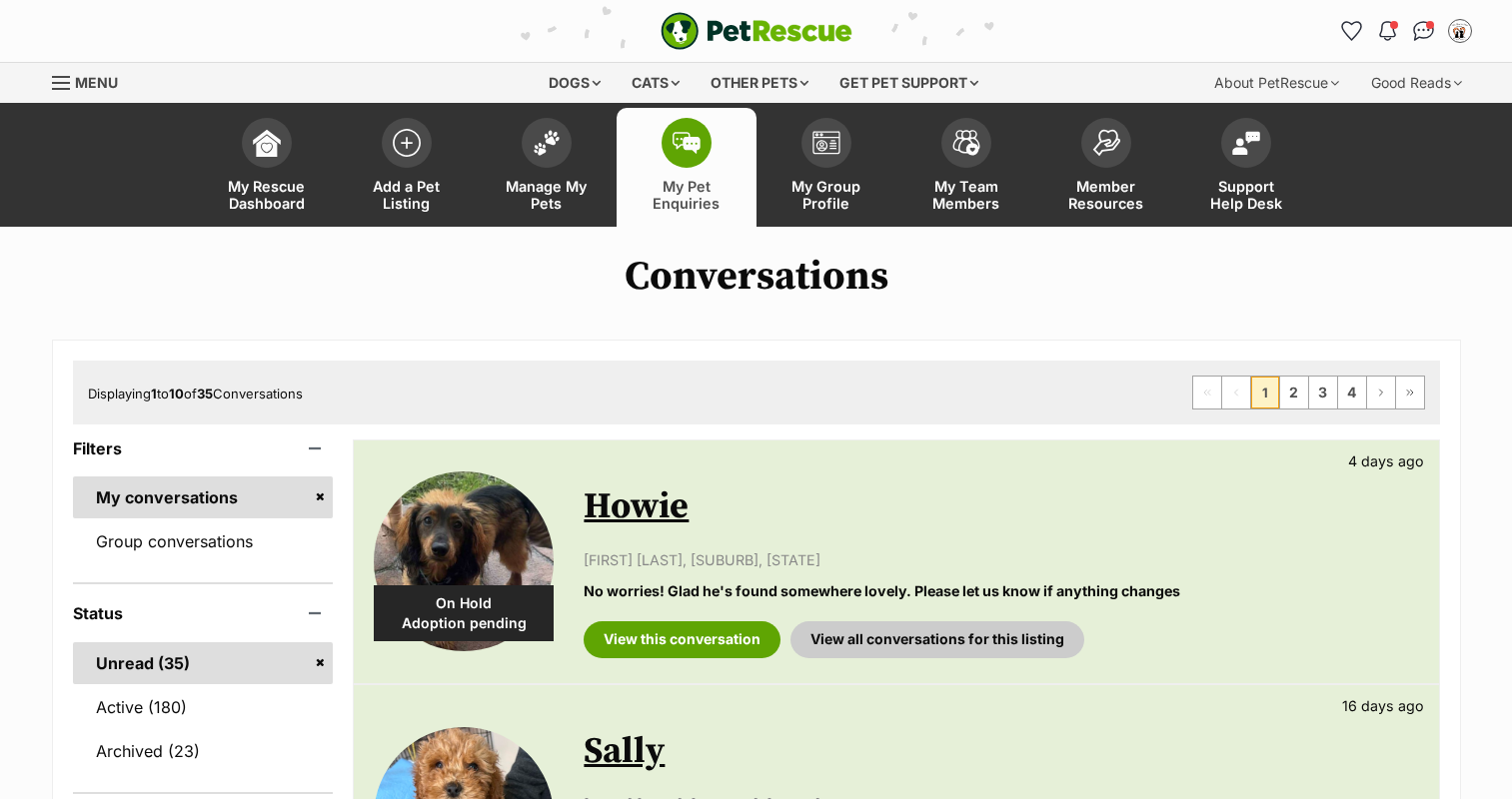scroll, scrollTop: 0, scrollLeft: 0, axis: both 